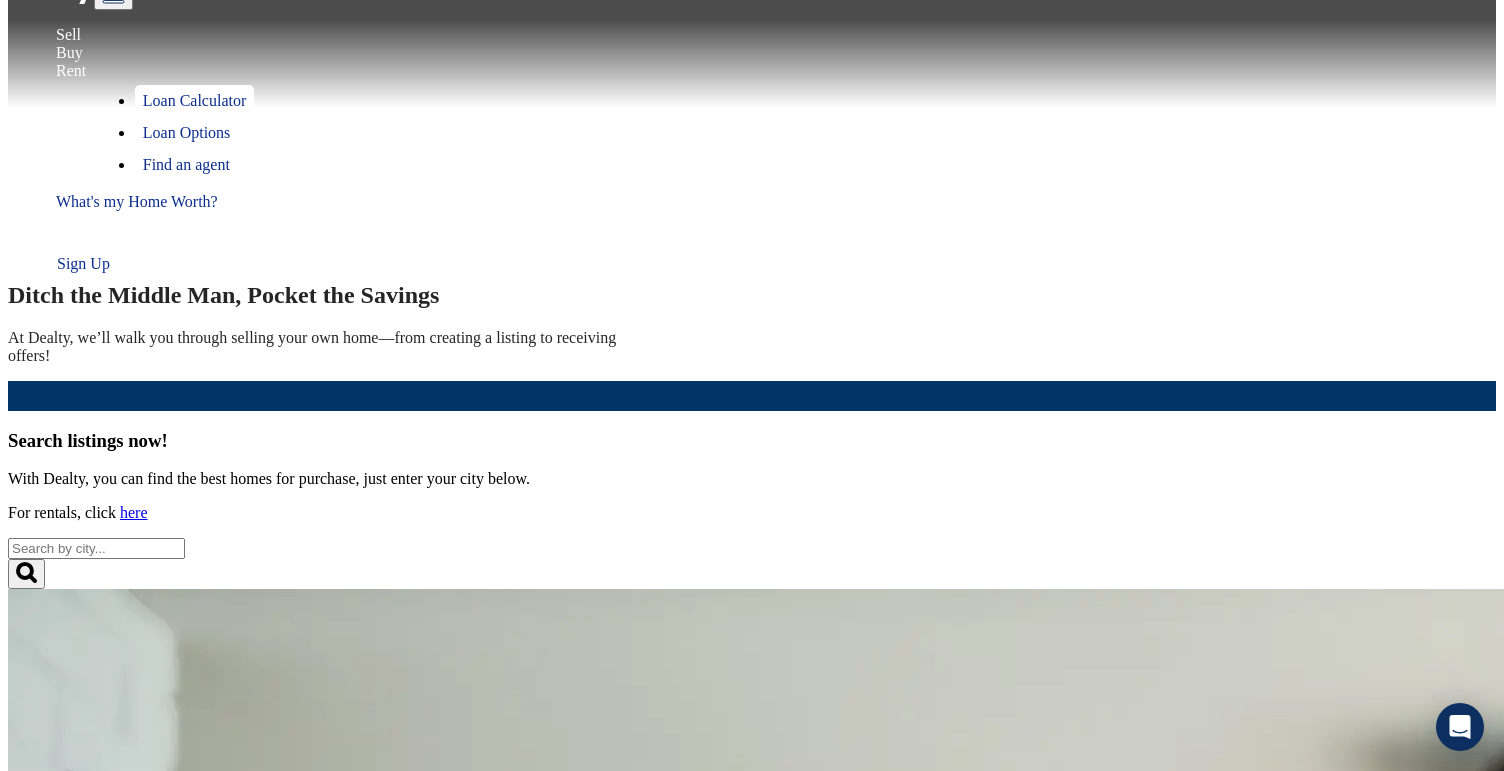 scroll, scrollTop: 30, scrollLeft: 0, axis: vertical 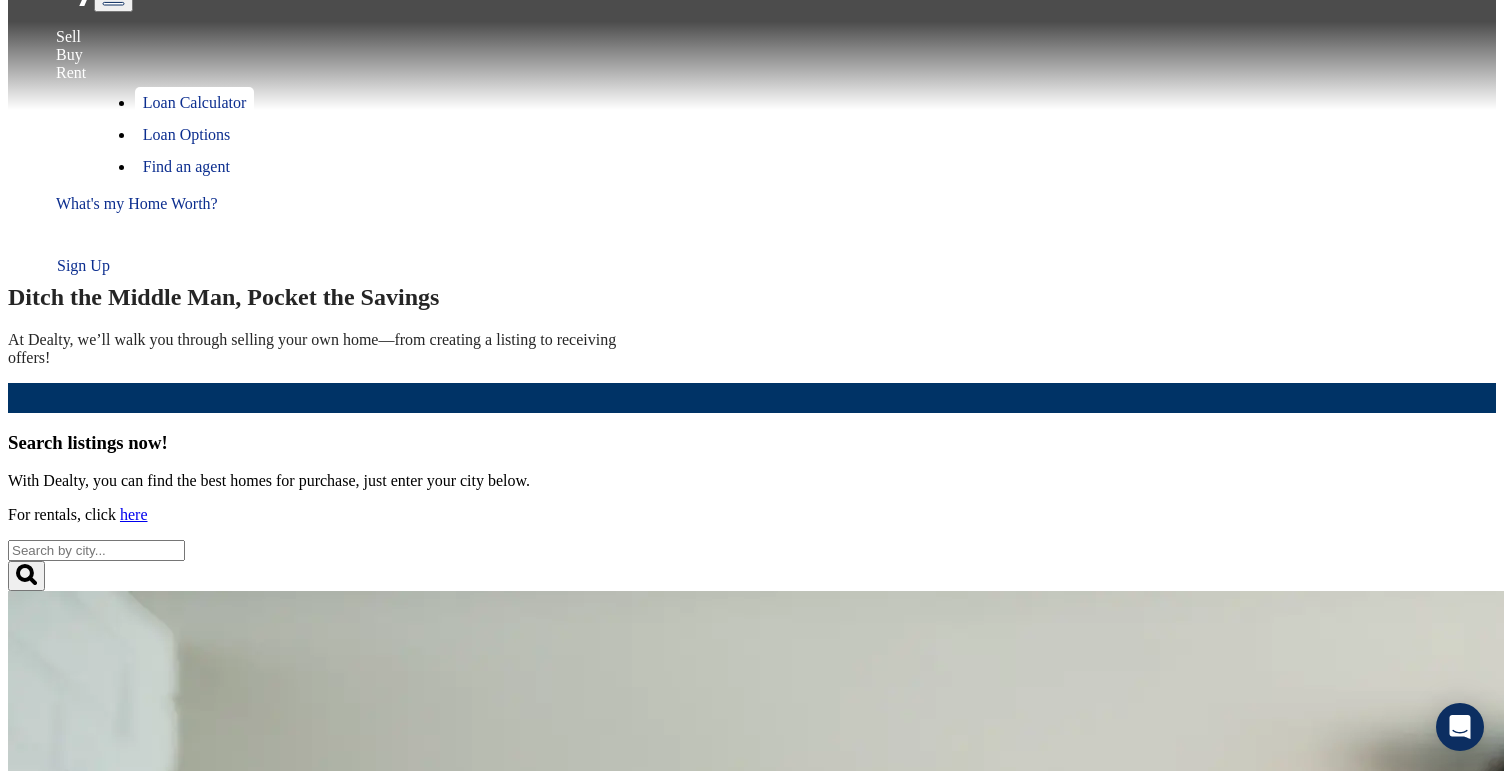 click on "Search listings now!" at bounding box center (752, 443) 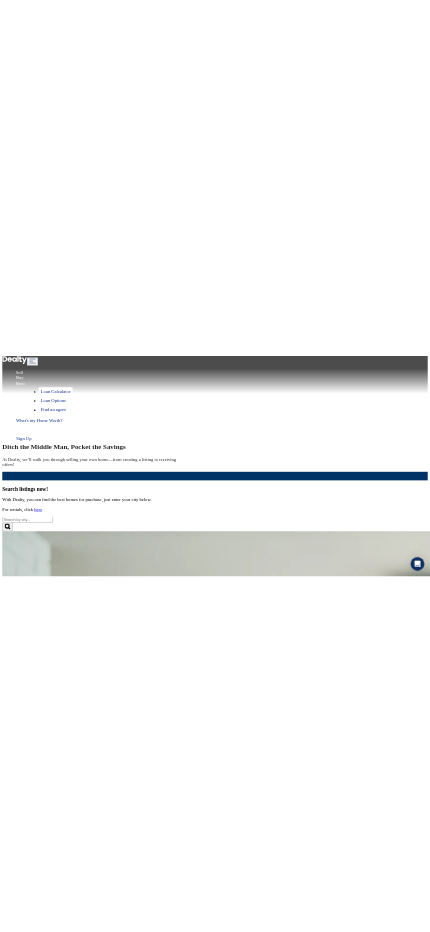 scroll, scrollTop: 0, scrollLeft: 0, axis: both 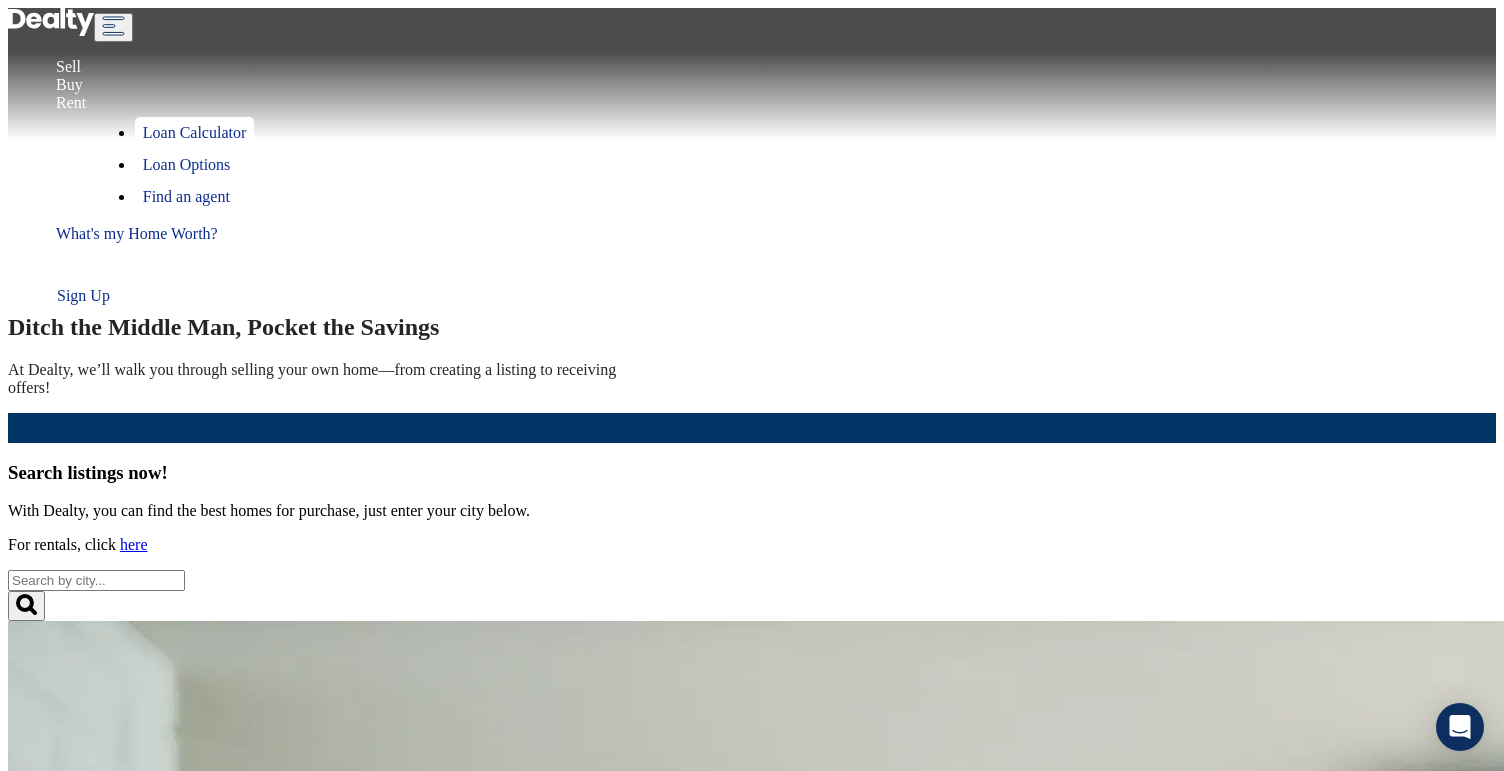 click on "With Dealty, you can find the best homes for purchase, just enter your city below." at bounding box center [752, 511] 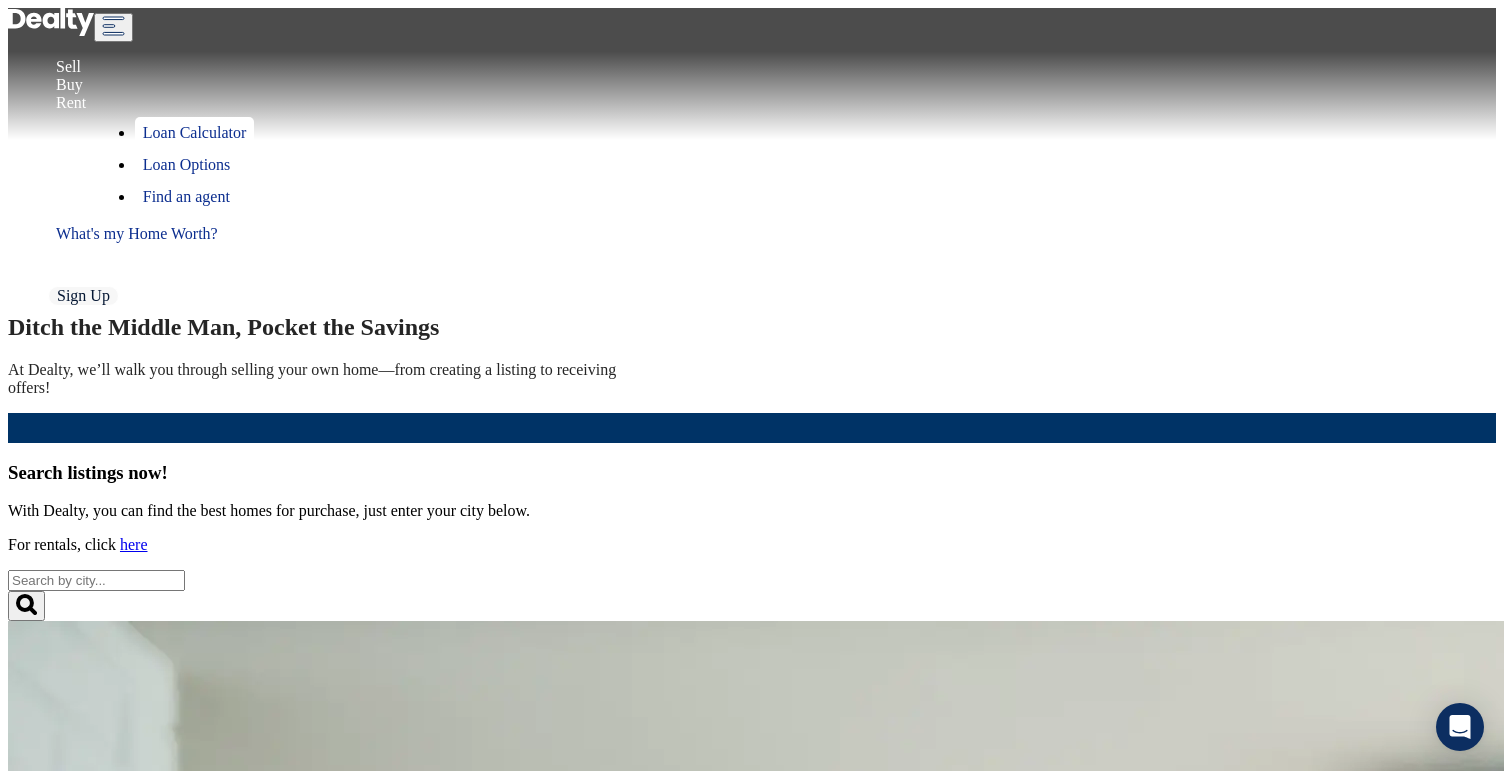 click on "Sign Up" at bounding box center [76, 276] 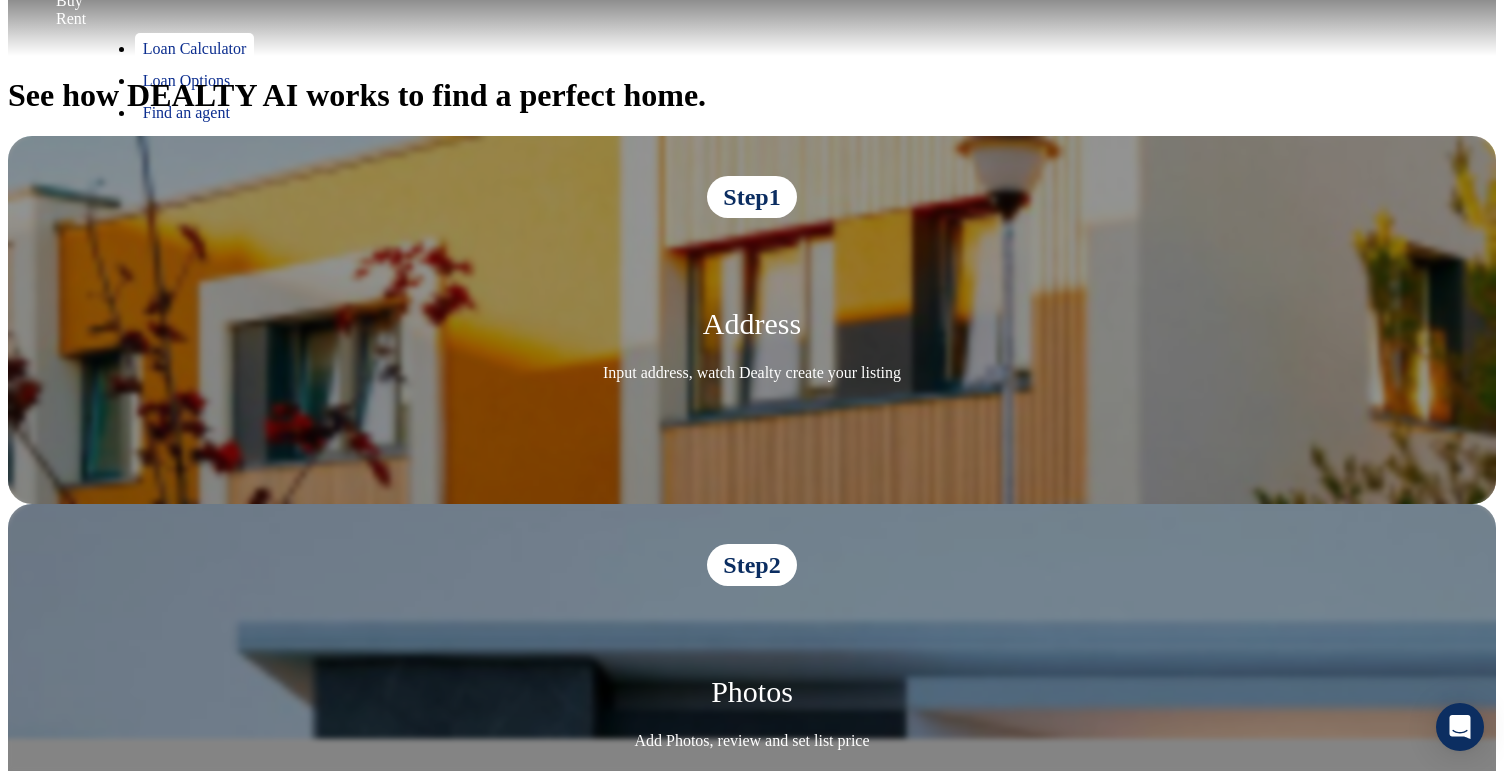 scroll, scrollTop: 86, scrollLeft: 0, axis: vertical 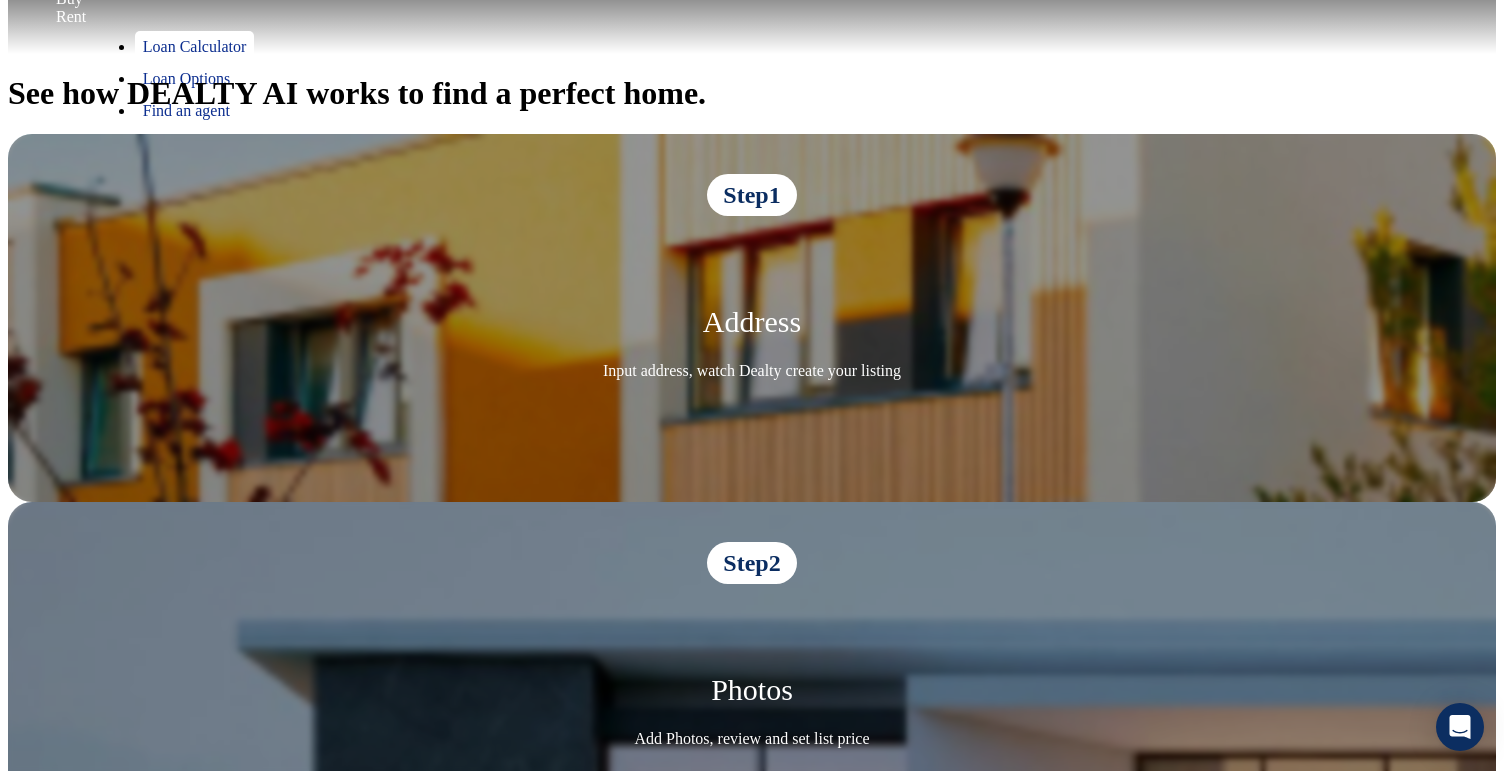 click on "Select... Buyer For Sale By Owner Real Estate Agent" at bounding box center (80, 1760) 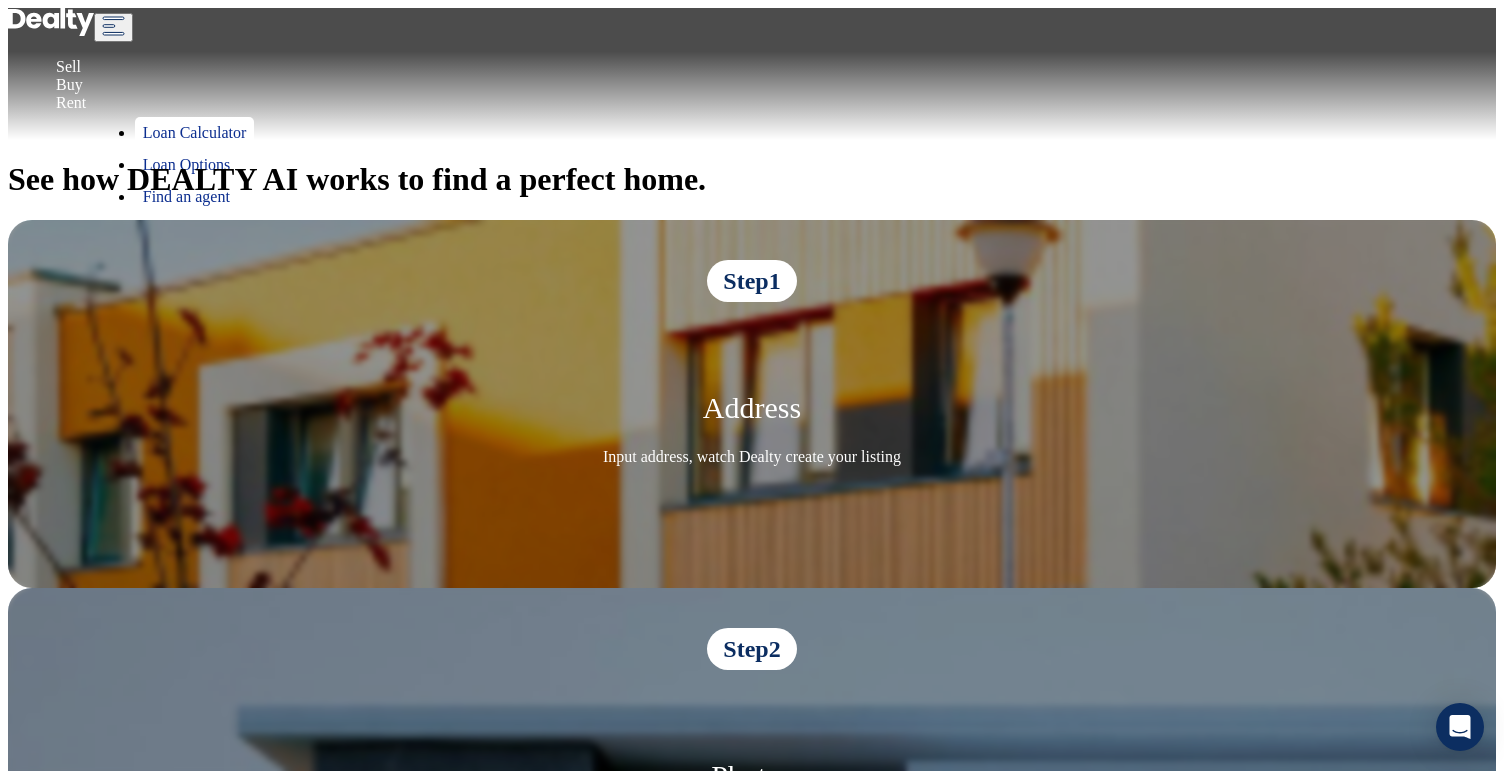 click at bounding box center (51, 22) 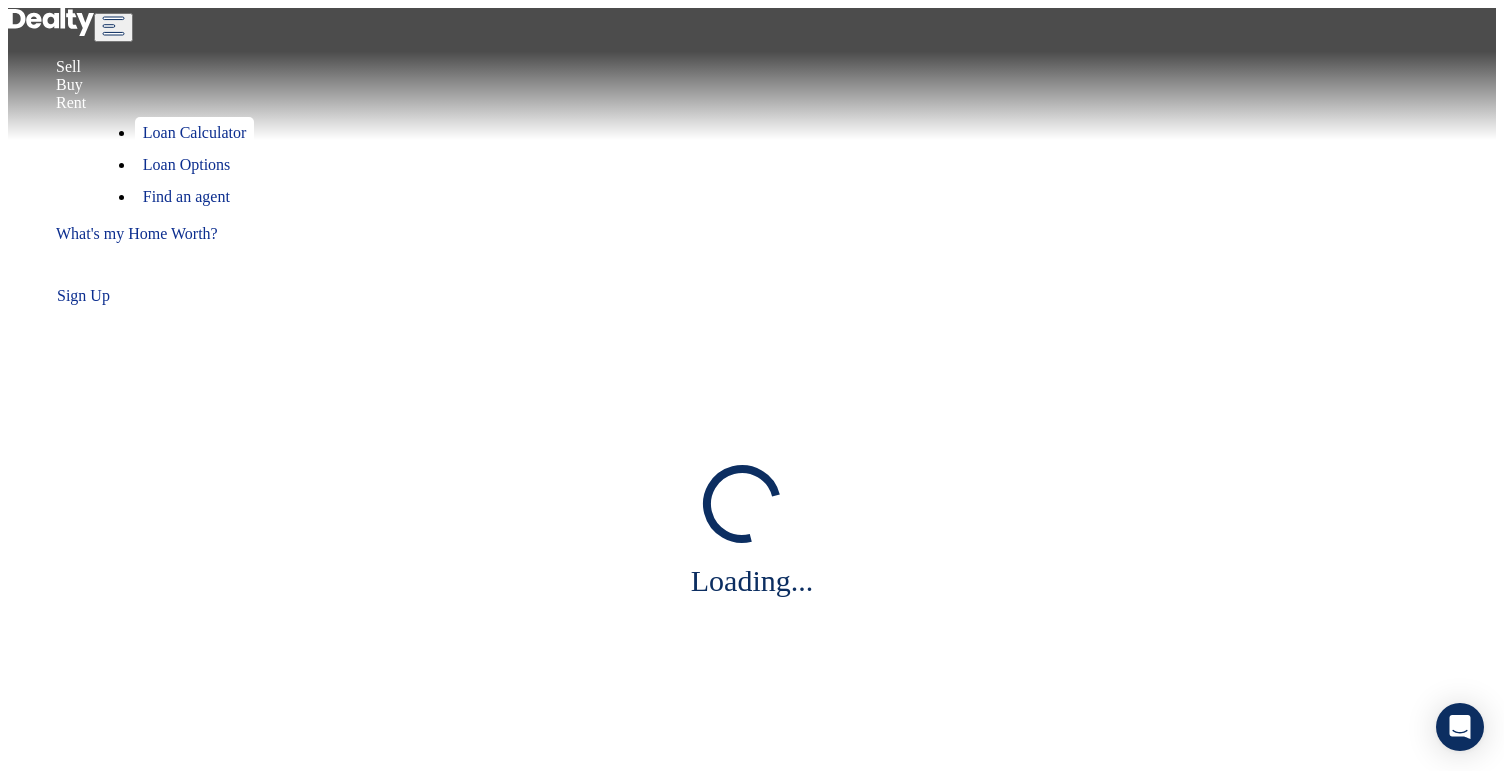 scroll, scrollTop: 0, scrollLeft: 0, axis: both 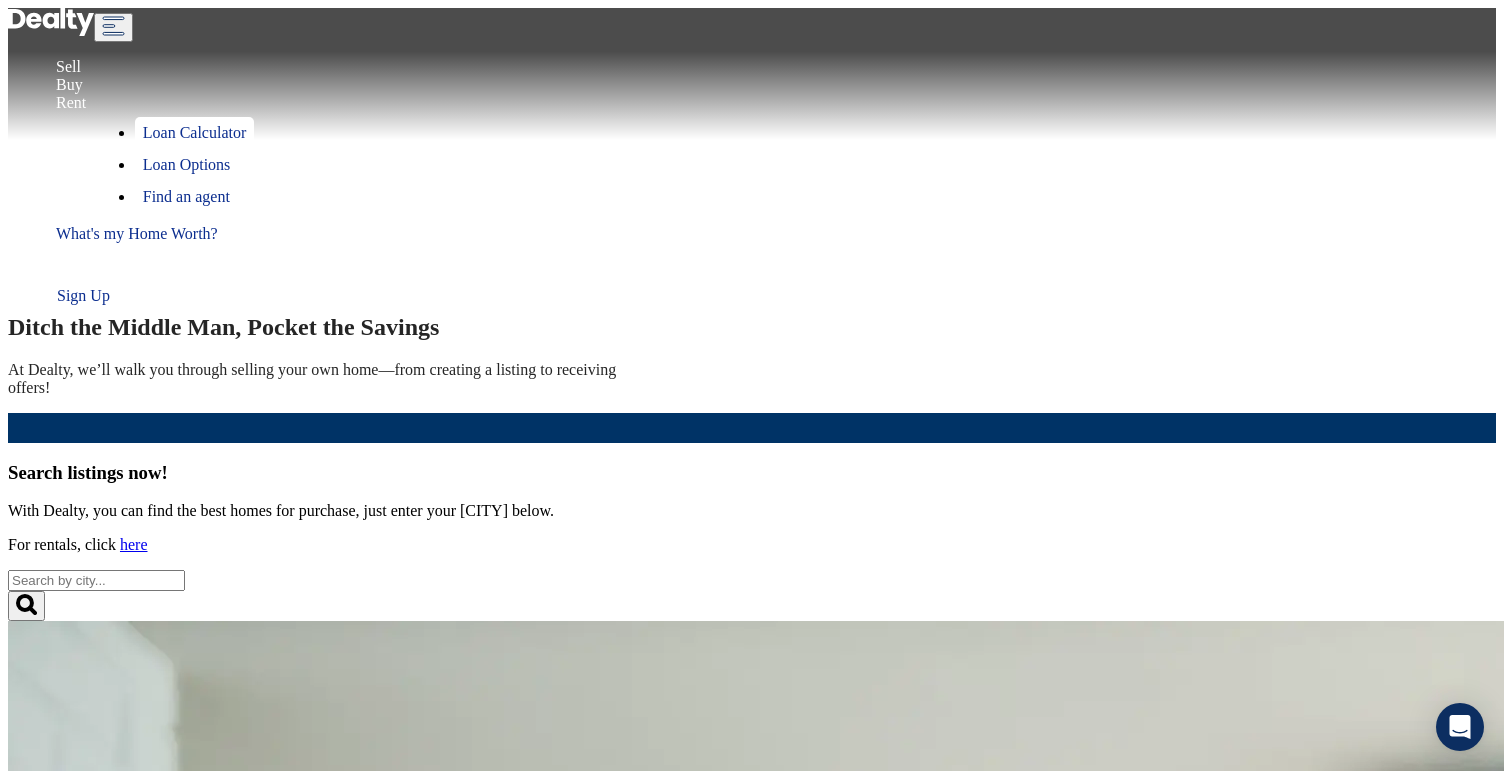 click on "Your browser does not support the video tag. Ditch the Middle Man, Pocket the Savings At Dealty, we’ll walk you through selling your own home—from creating a listing to receiving offers! Search listings now! With Dealty, you can find the best homes for purchase, just enter your city below. For rentals, click    here Get Moving: Quick Steps to Sell Your Home Fast! Even if it's your first time selling a house, you can list it like a pro by leveraging the industry's best tools and technology Use the Dealty Valuation Tool to help you choose a list price Let Dealty AI create your listing in seconds! Choose your professional photography package Add your listing to the MLS and other sites Schedule open houses and showings No middle man: respond to buyers, receive offers directly Seamless closing with Title and Escrow company Sell Now WHY CHOOSE DEALTY? Join thousands of satisfied buyers, sellers, and renters! All MLS Listings For Sale By Owner Listings New Home Builder Listings No Middleman No Commission Option" at bounding box center [752, 2588] 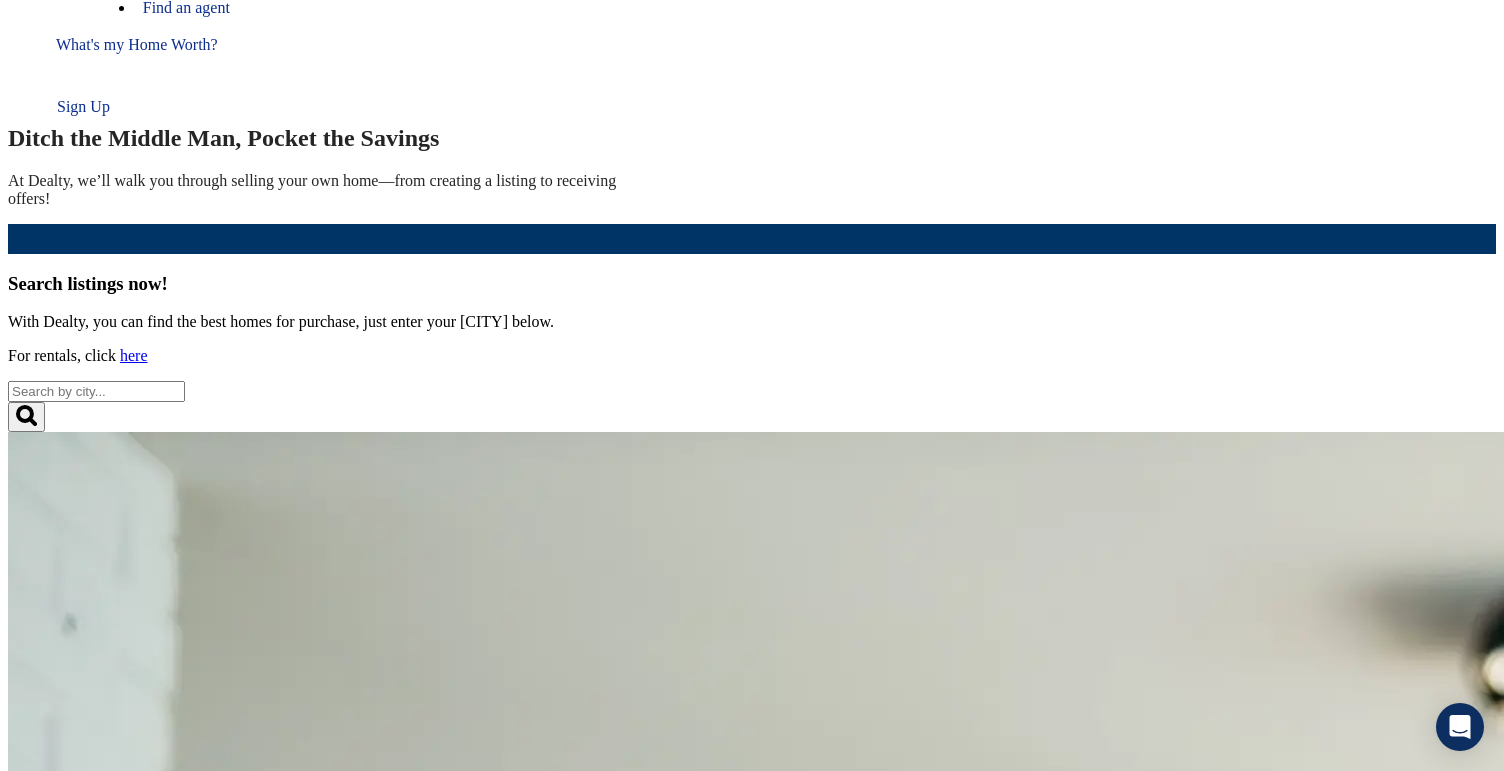 scroll, scrollTop: 191, scrollLeft: 0, axis: vertical 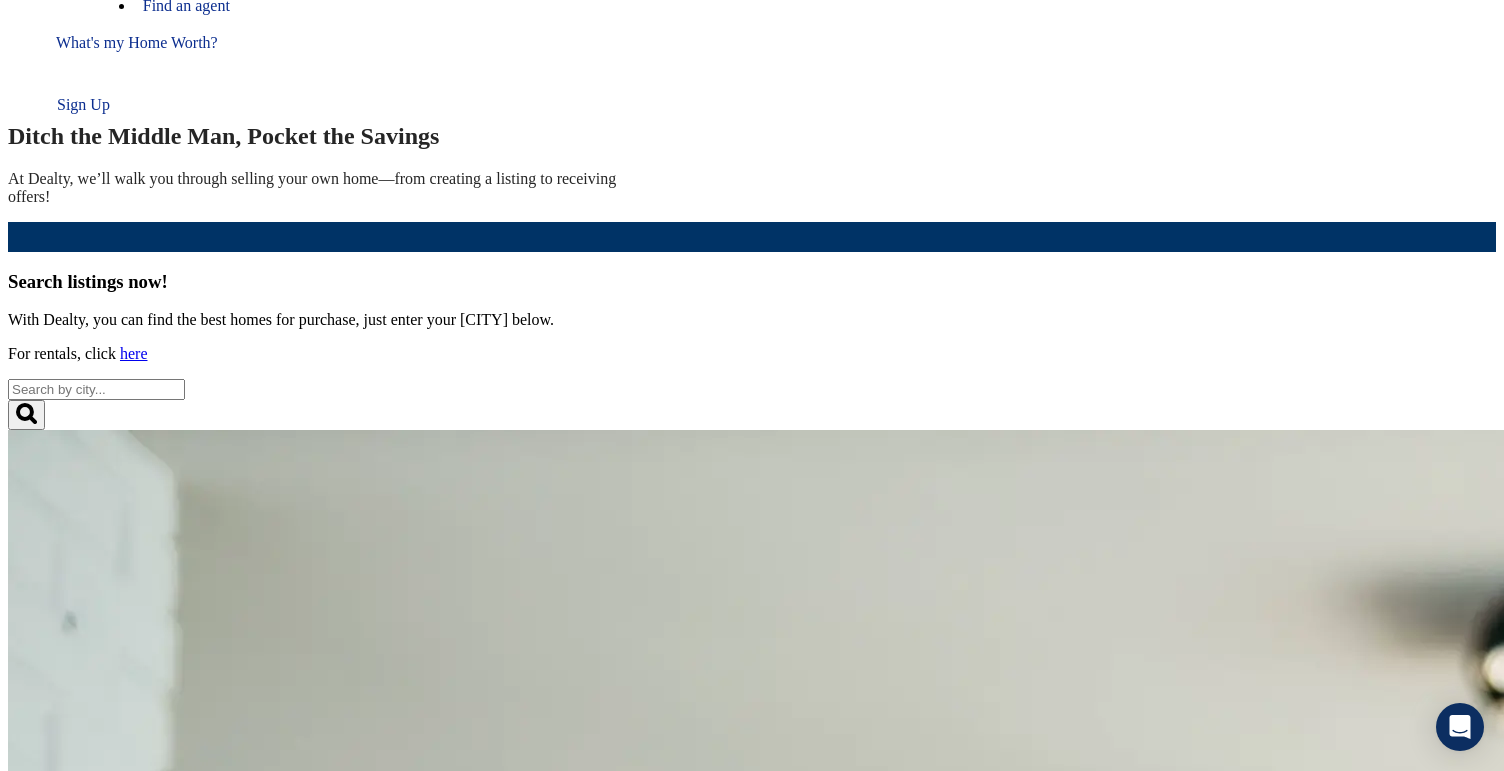 click at bounding box center [96, 389] 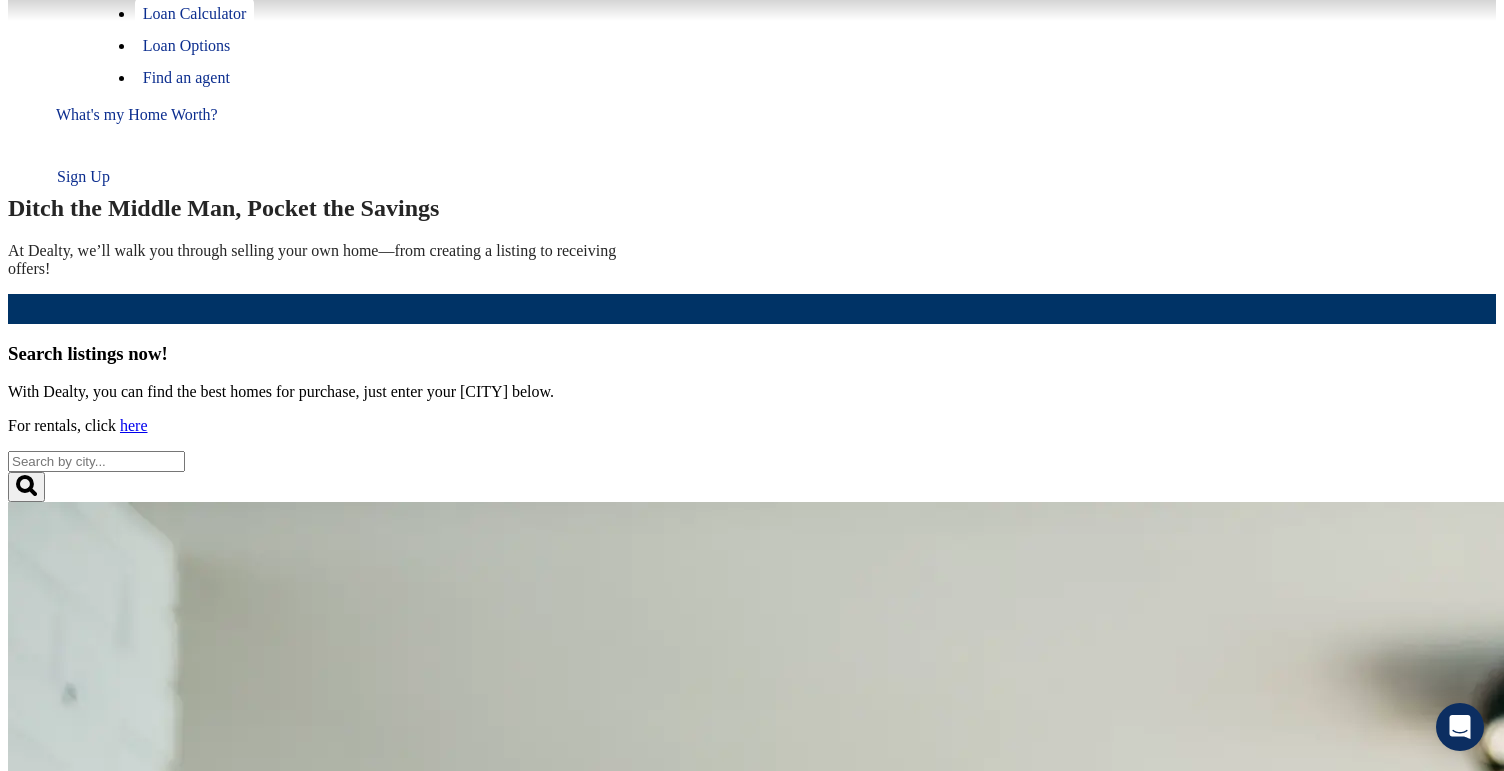 scroll, scrollTop: 176, scrollLeft: 0, axis: vertical 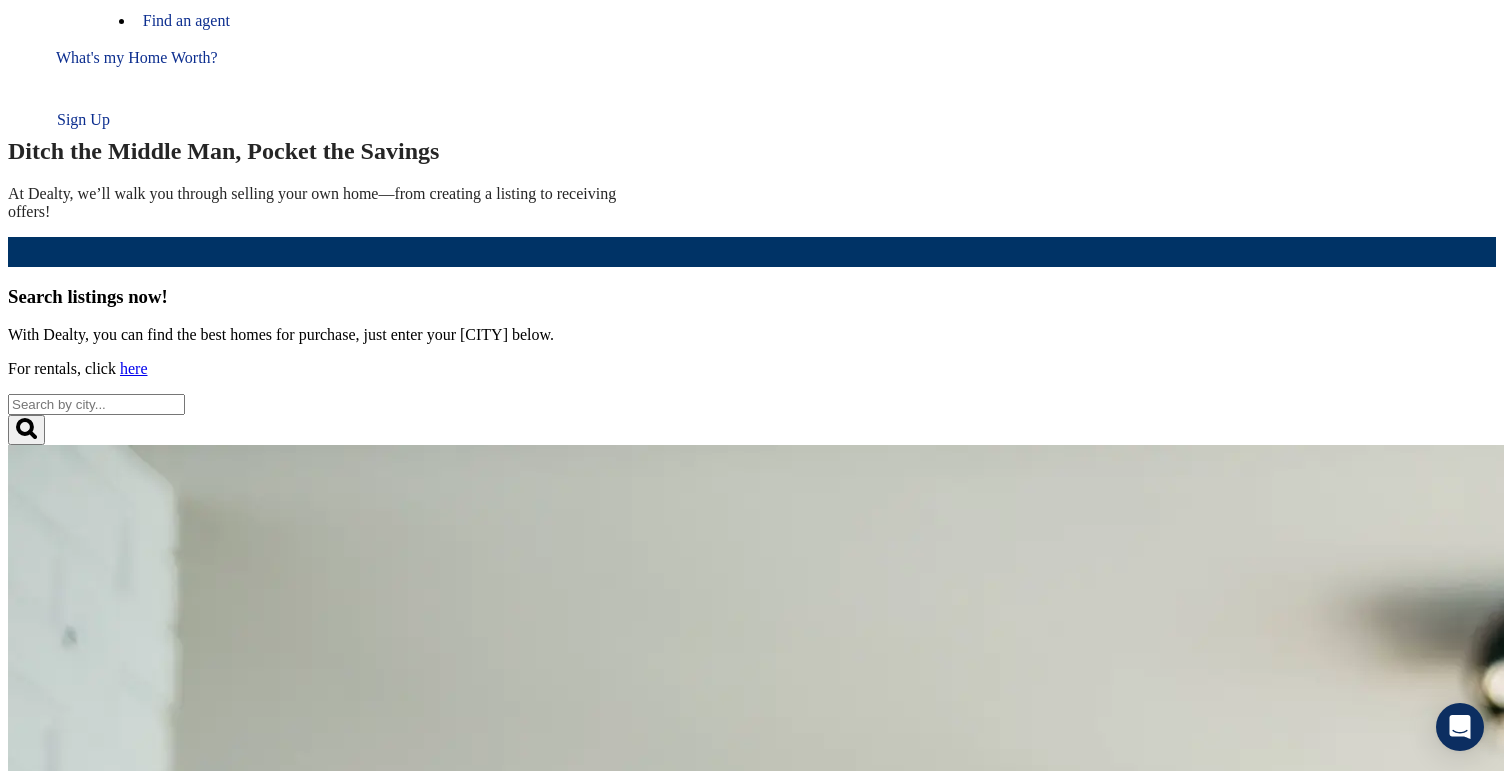 click at bounding box center [96, 404] 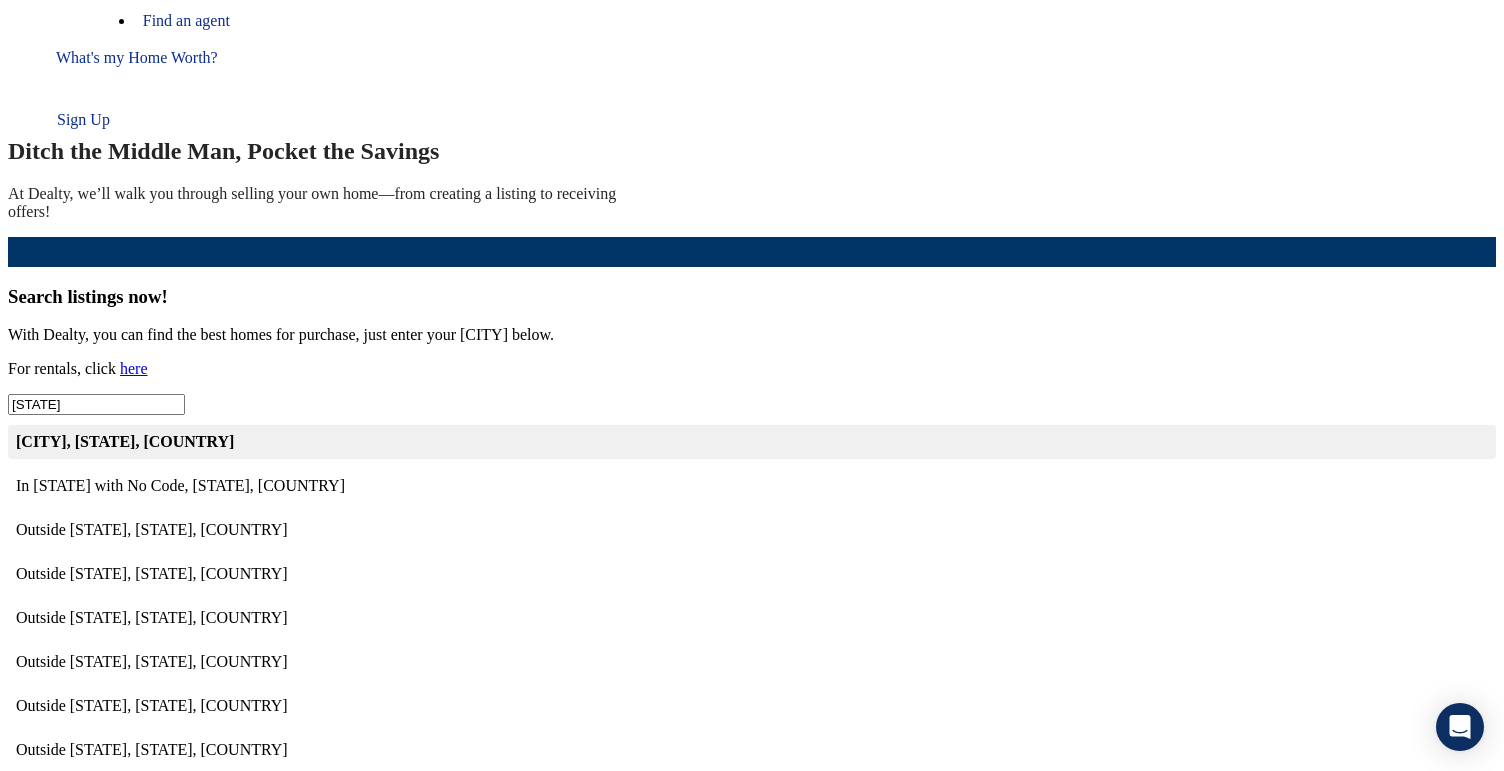 type on "arizona" 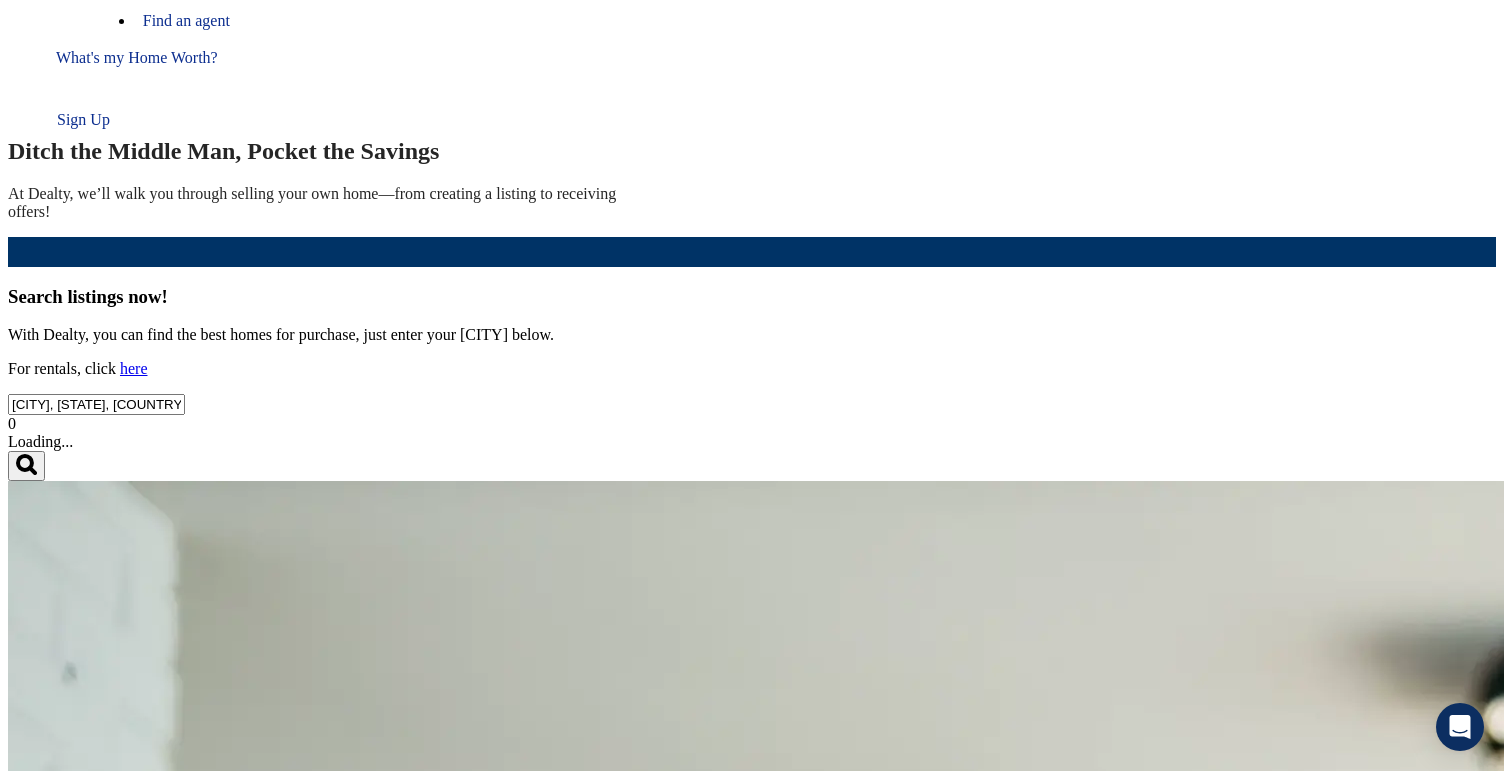 click at bounding box center [26, 466] 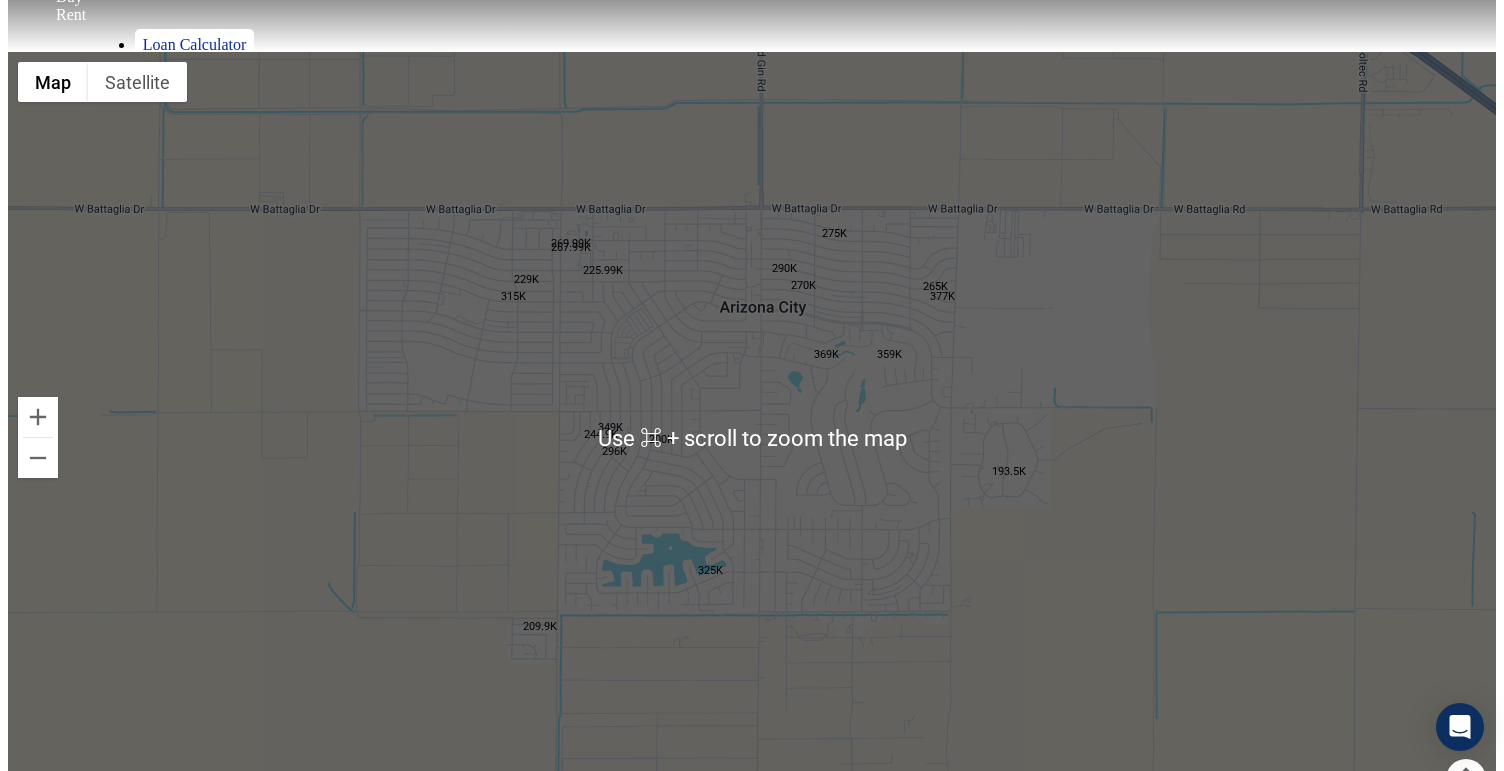 scroll, scrollTop: 0, scrollLeft: 0, axis: both 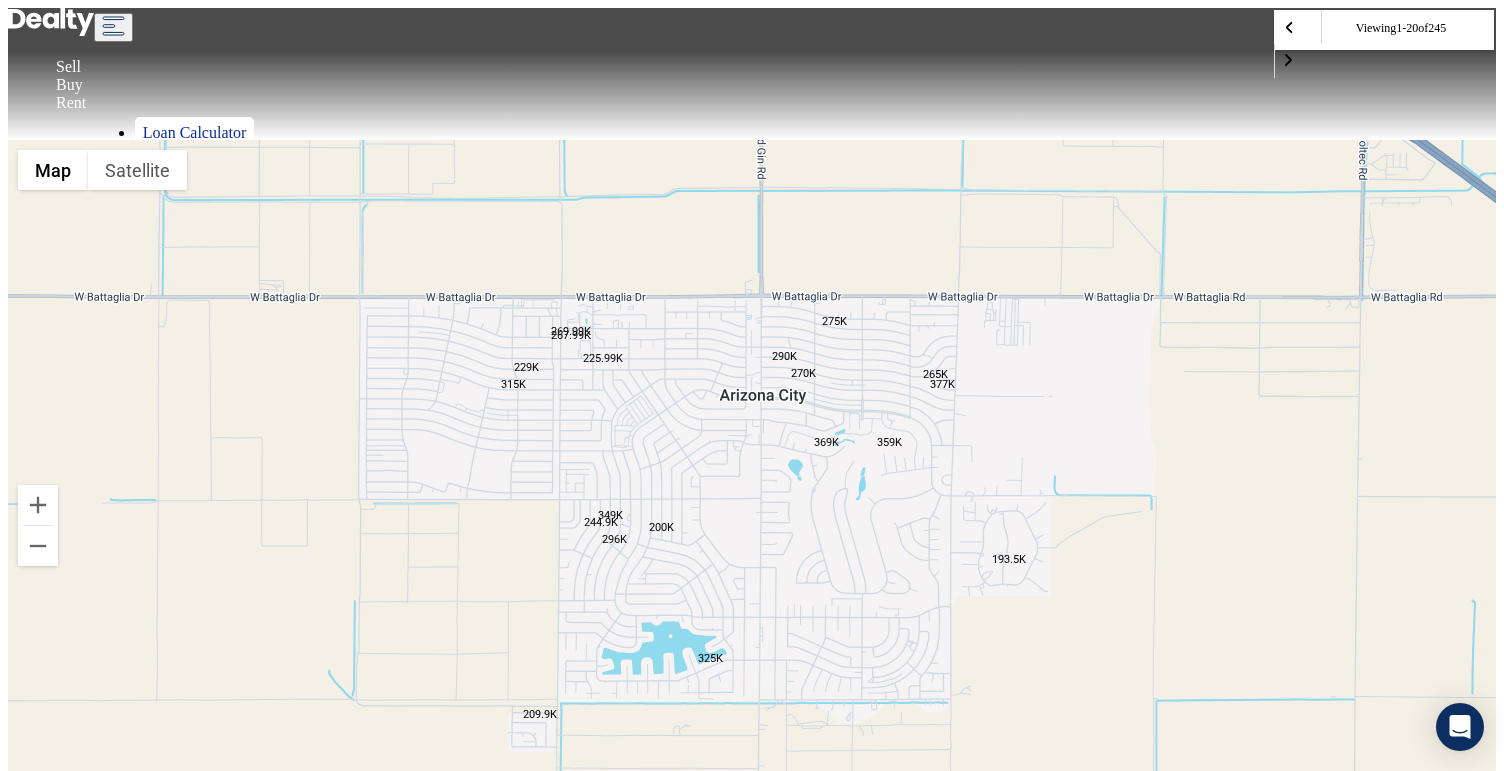 click at bounding box center (51, 22) 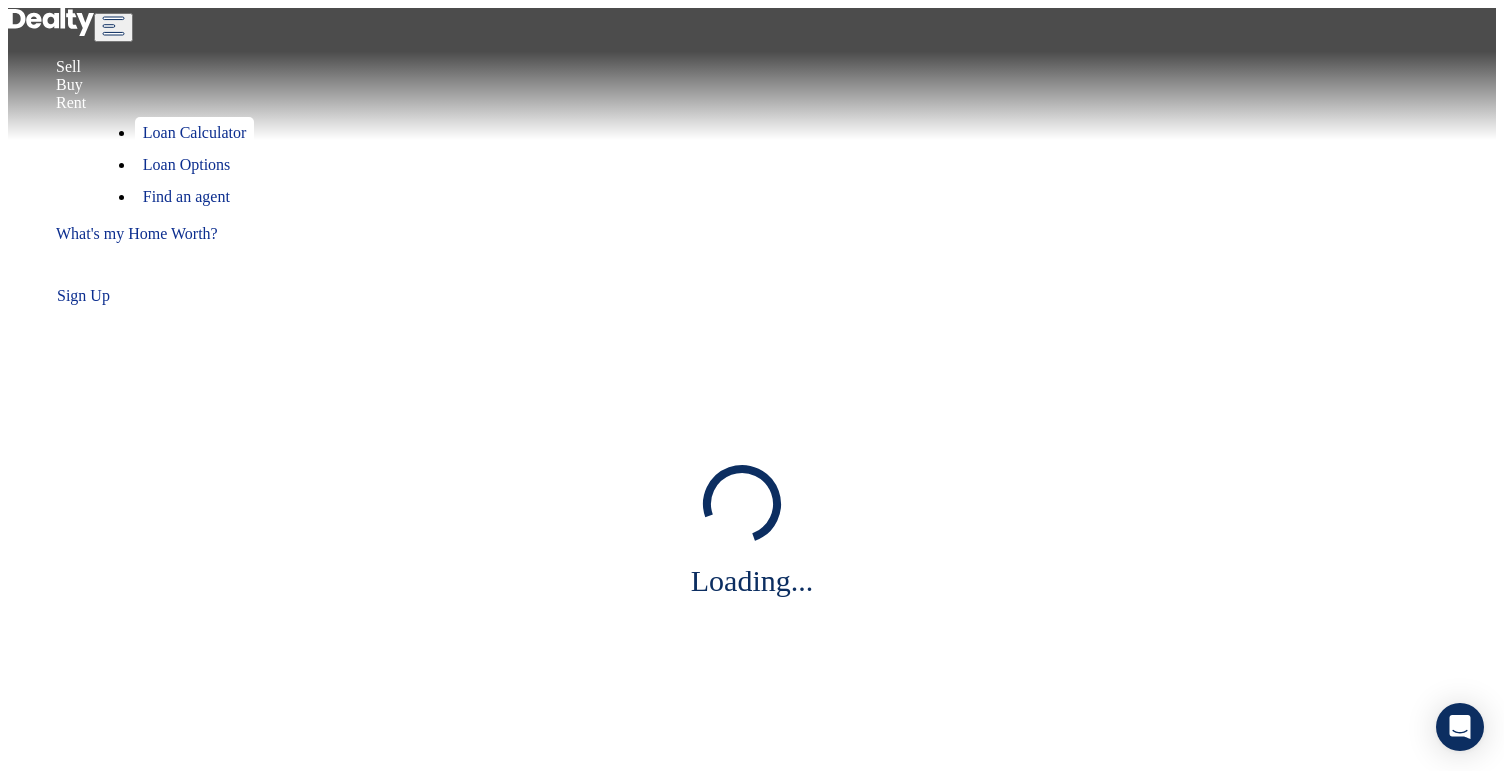 scroll, scrollTop: 0, scrollLeft: 0, axis: both 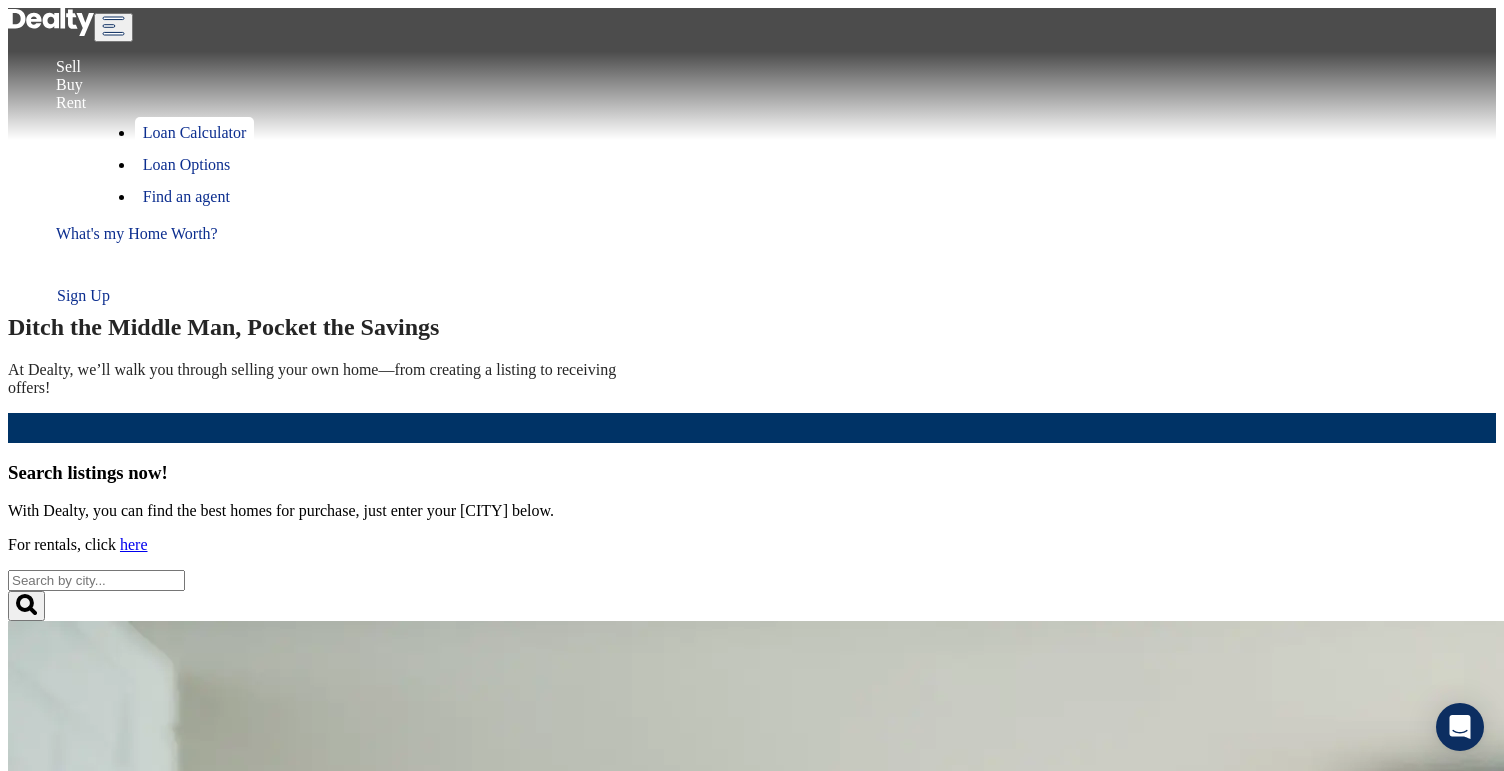 click on "Login" at bounding box center [76, 276] 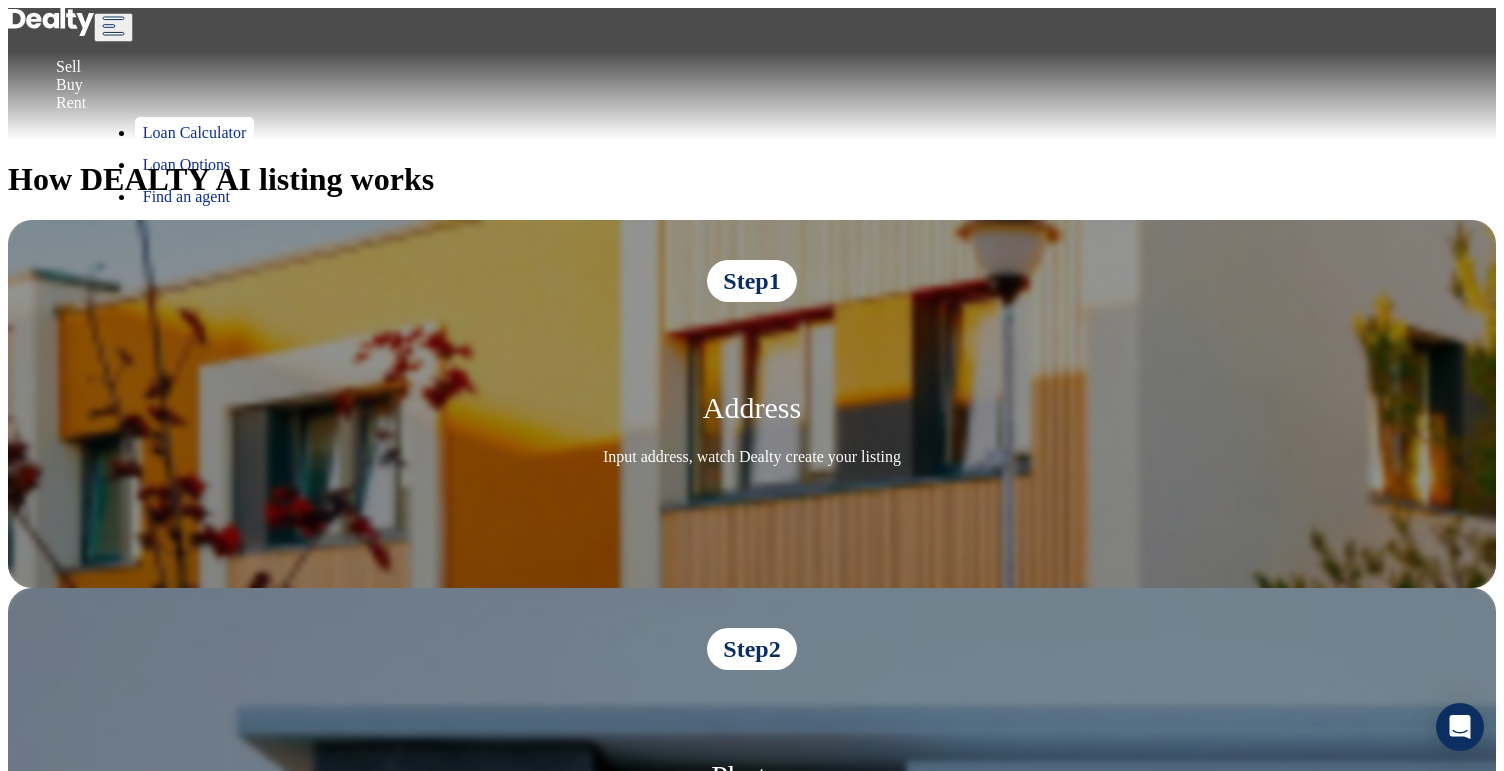 type on "admin@yourdealty.com" 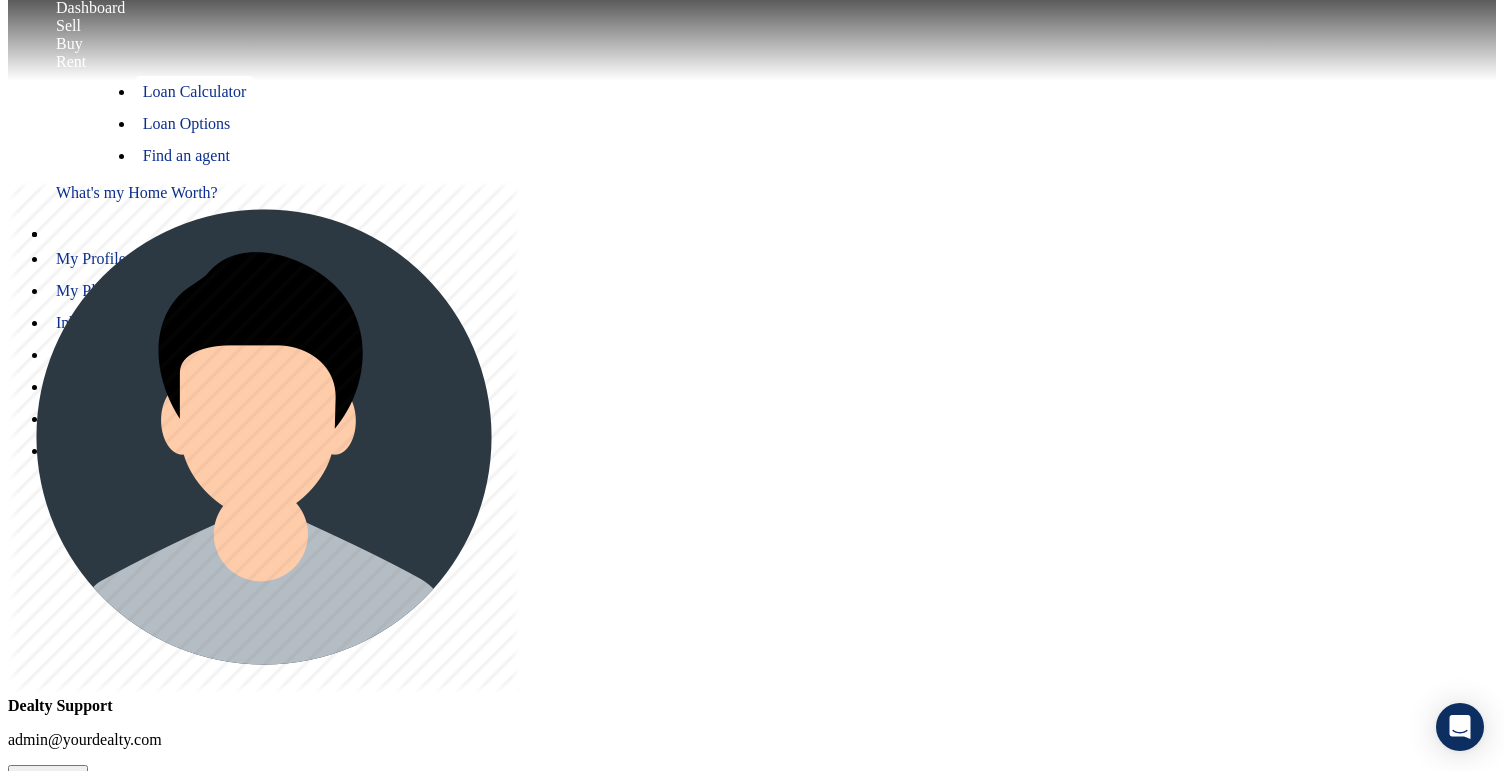 scroll, scrollTop: 61, scrollLeft: 0, axis: vertical 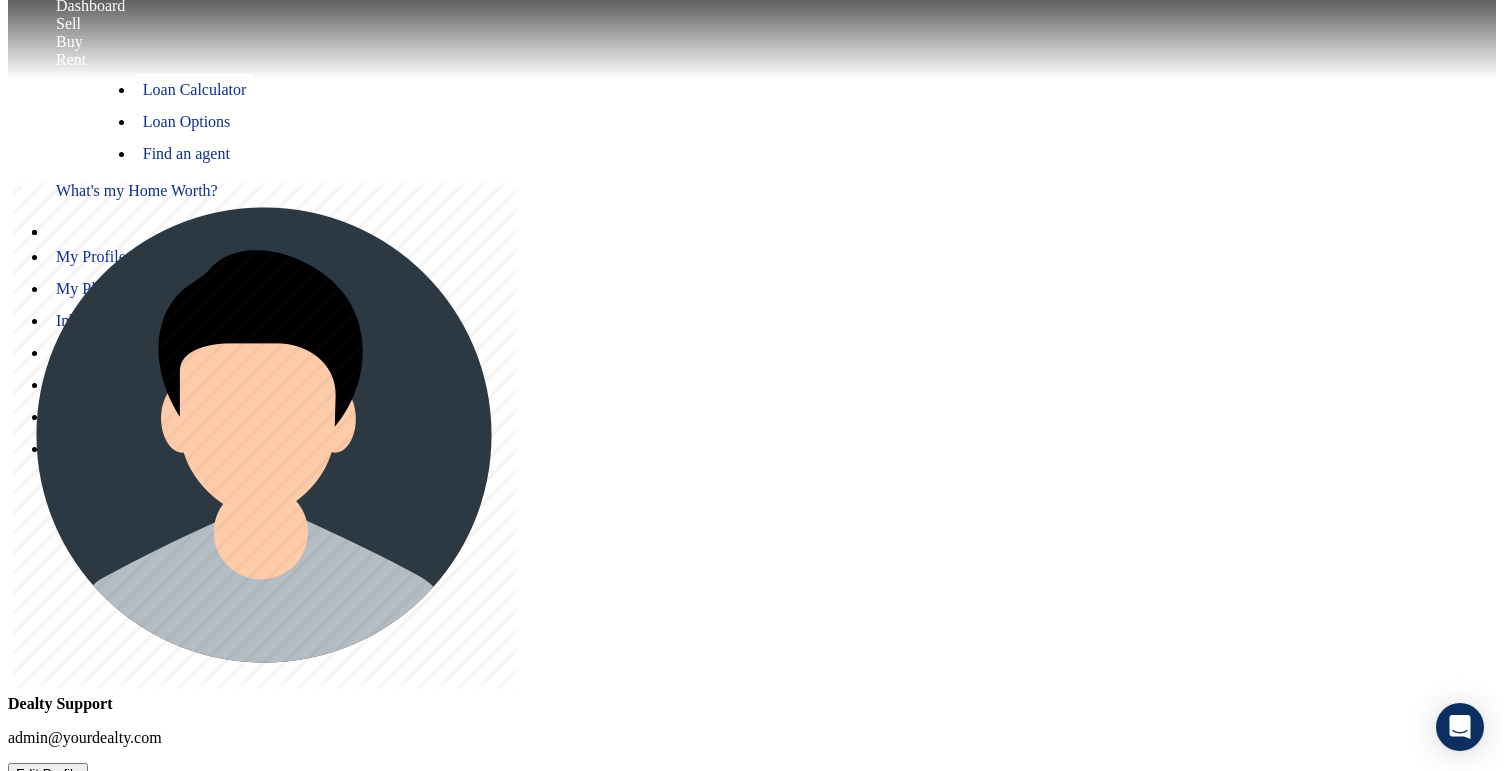 click at bounding box center (529, 1196) 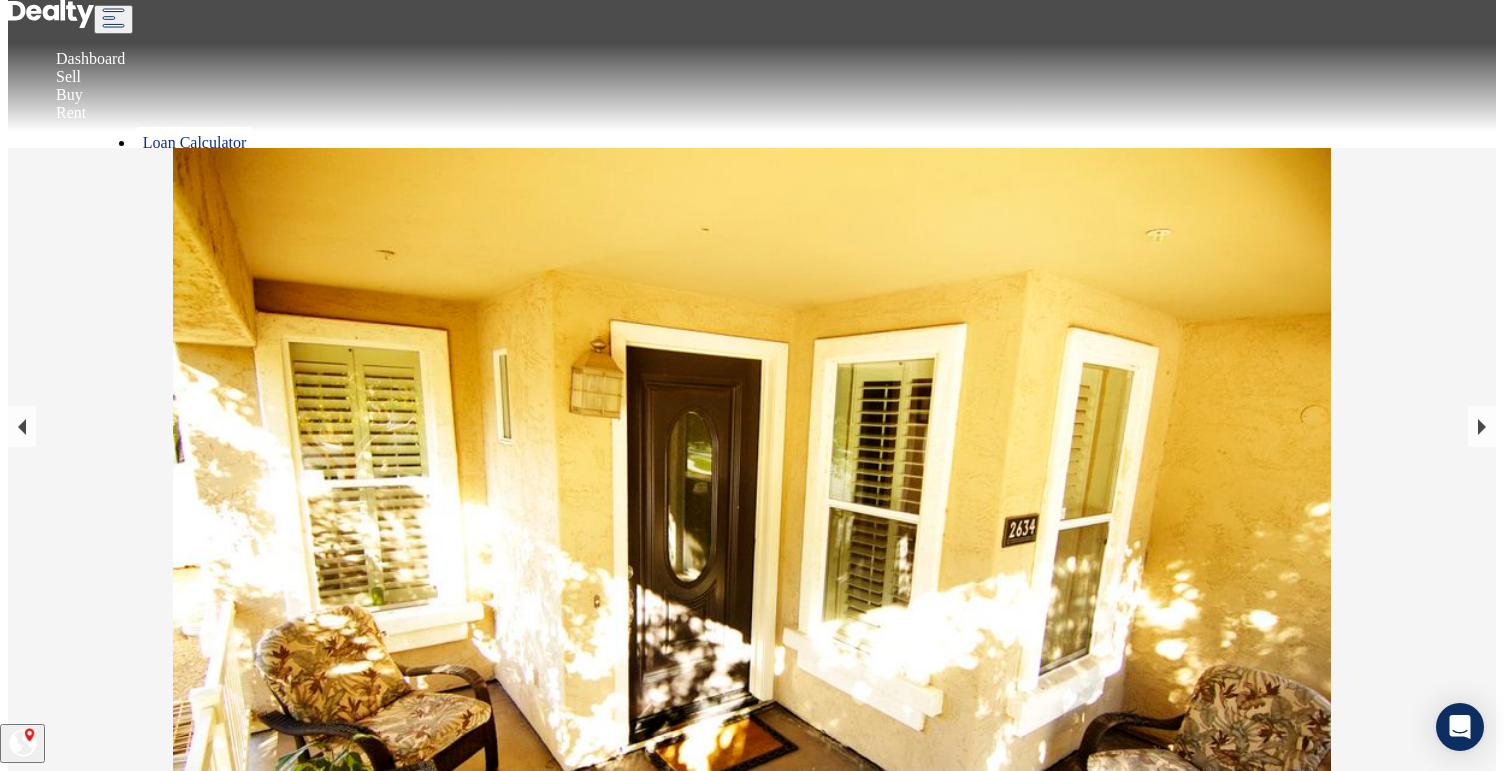 scroll, scrollTop: 0, scrollLeft: 0, axis: both 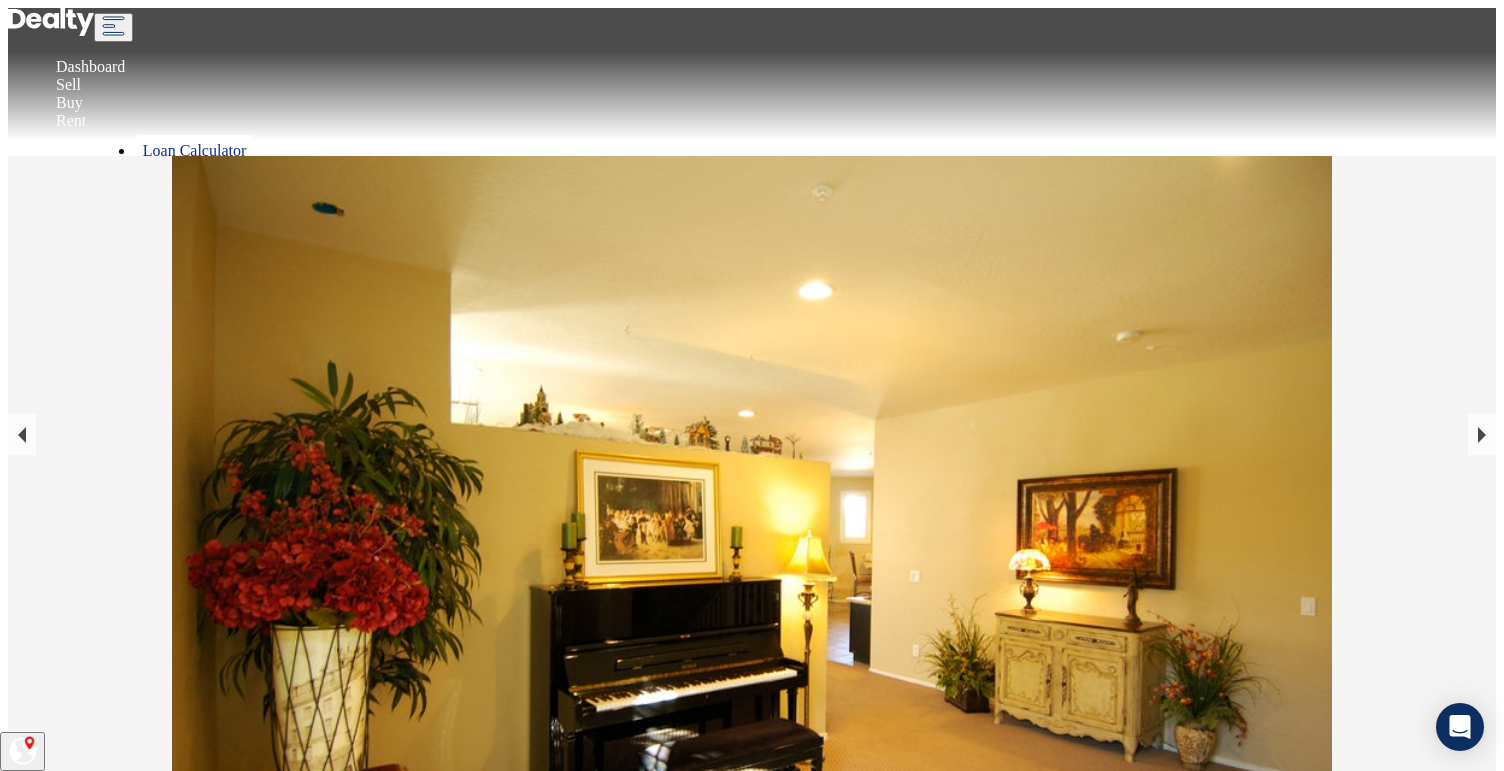 click at bounding box center (51, 22) 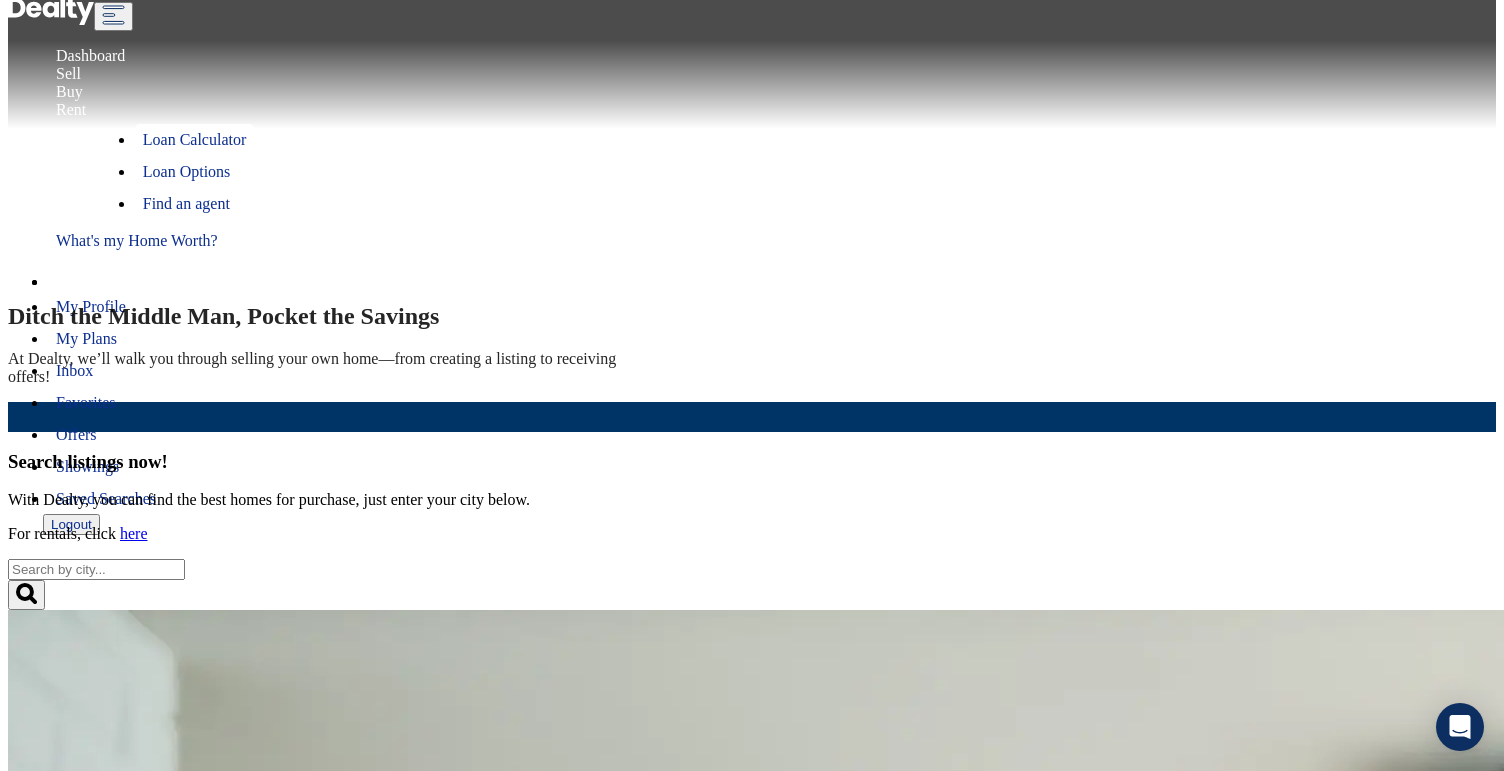 scroll, scrollTop: 0, scrollLeft: 0, axis: both 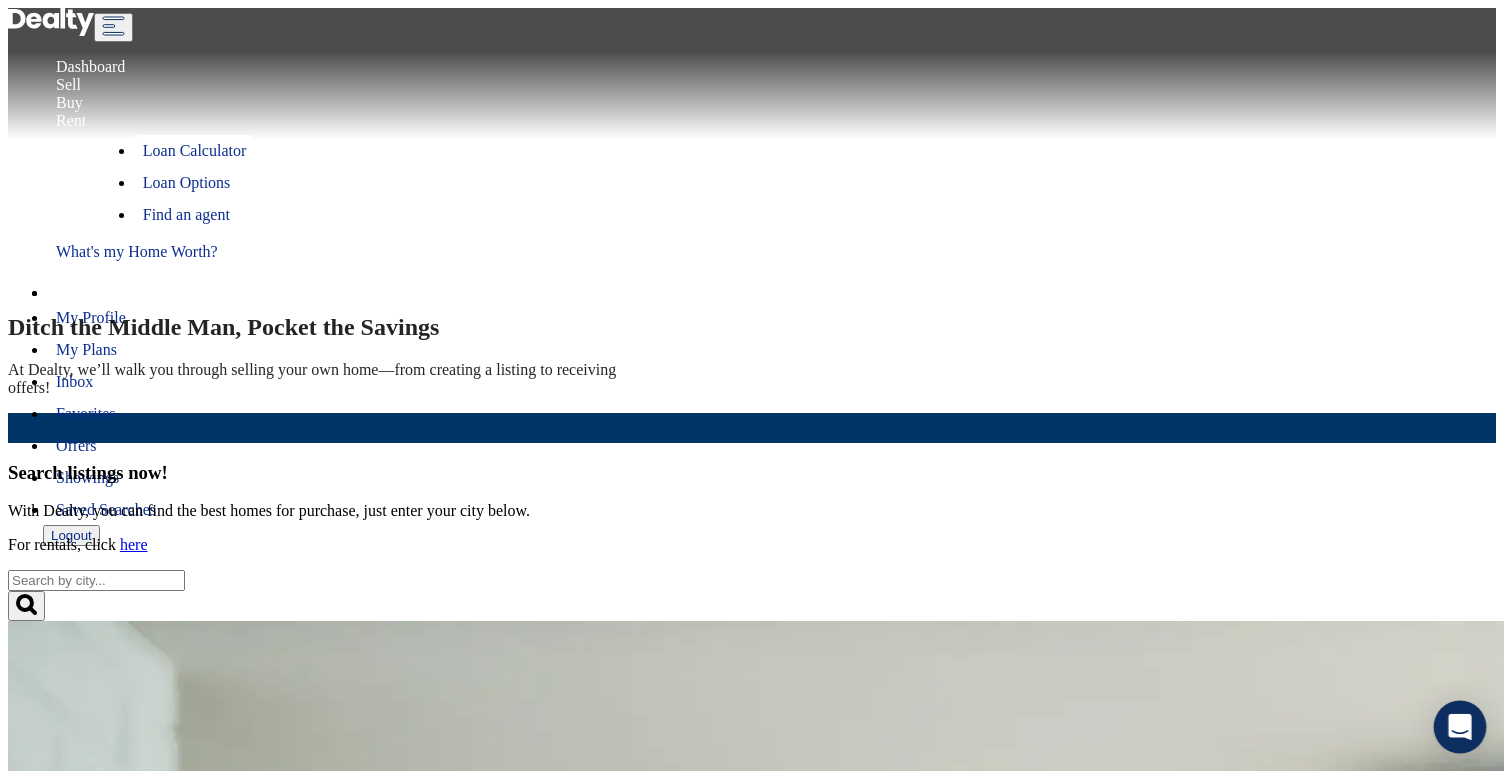click at bounding box center (1460, 727) 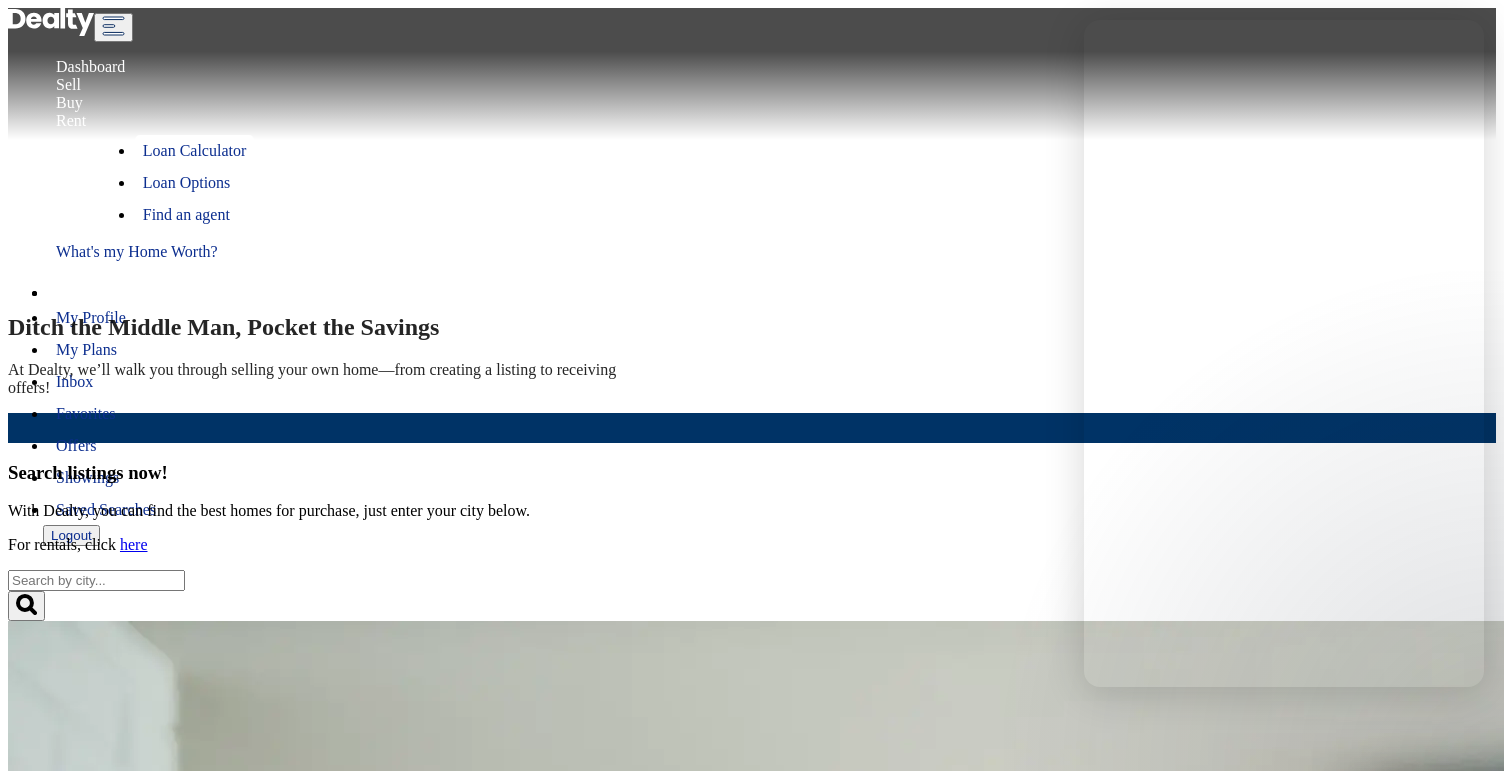 click on "With Dealty, you can find the best homes for purchase, just enter your city below." at bounding box center [752, 511] 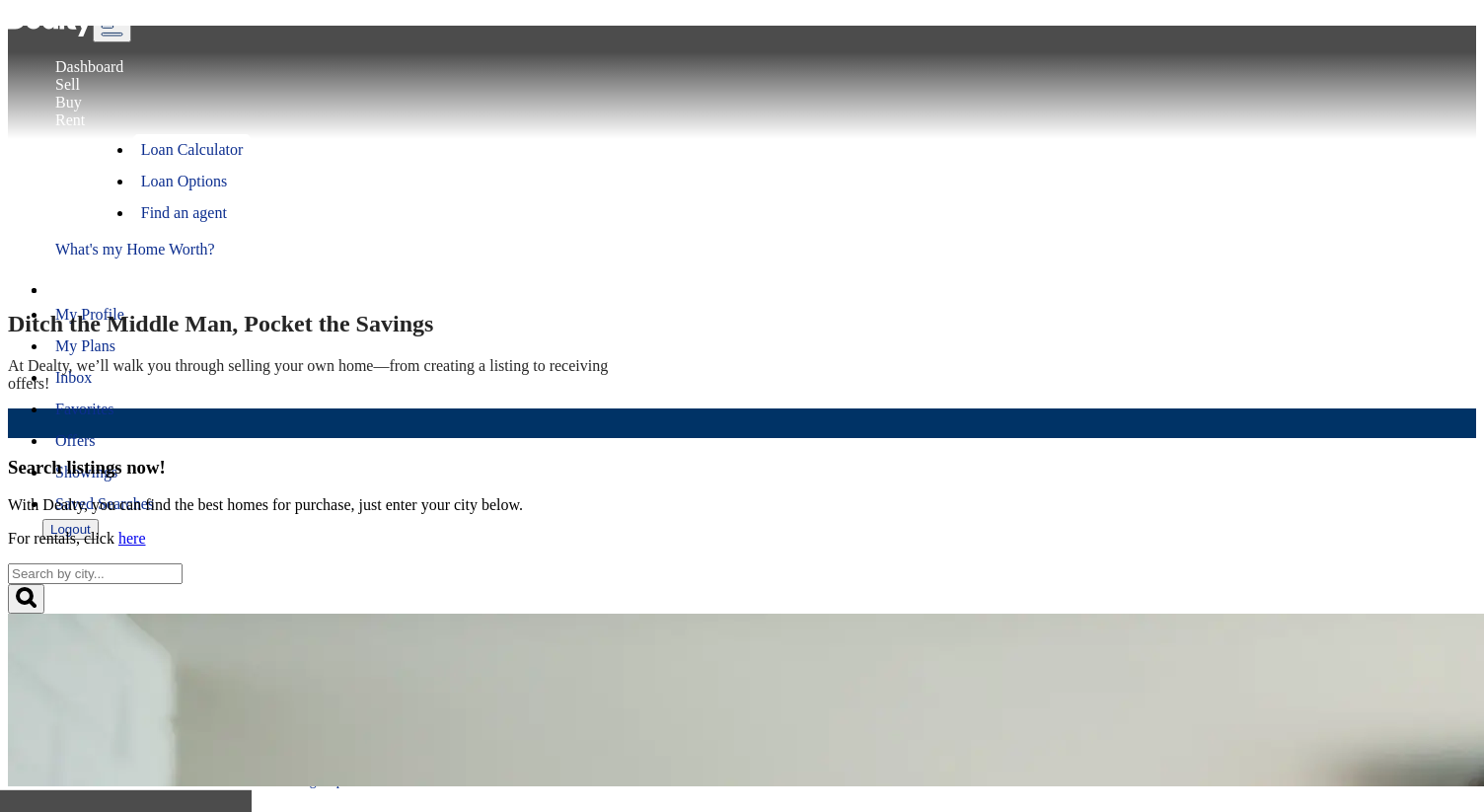scroll, scrollTop: 0, scrollLeft: 0, axis: both 